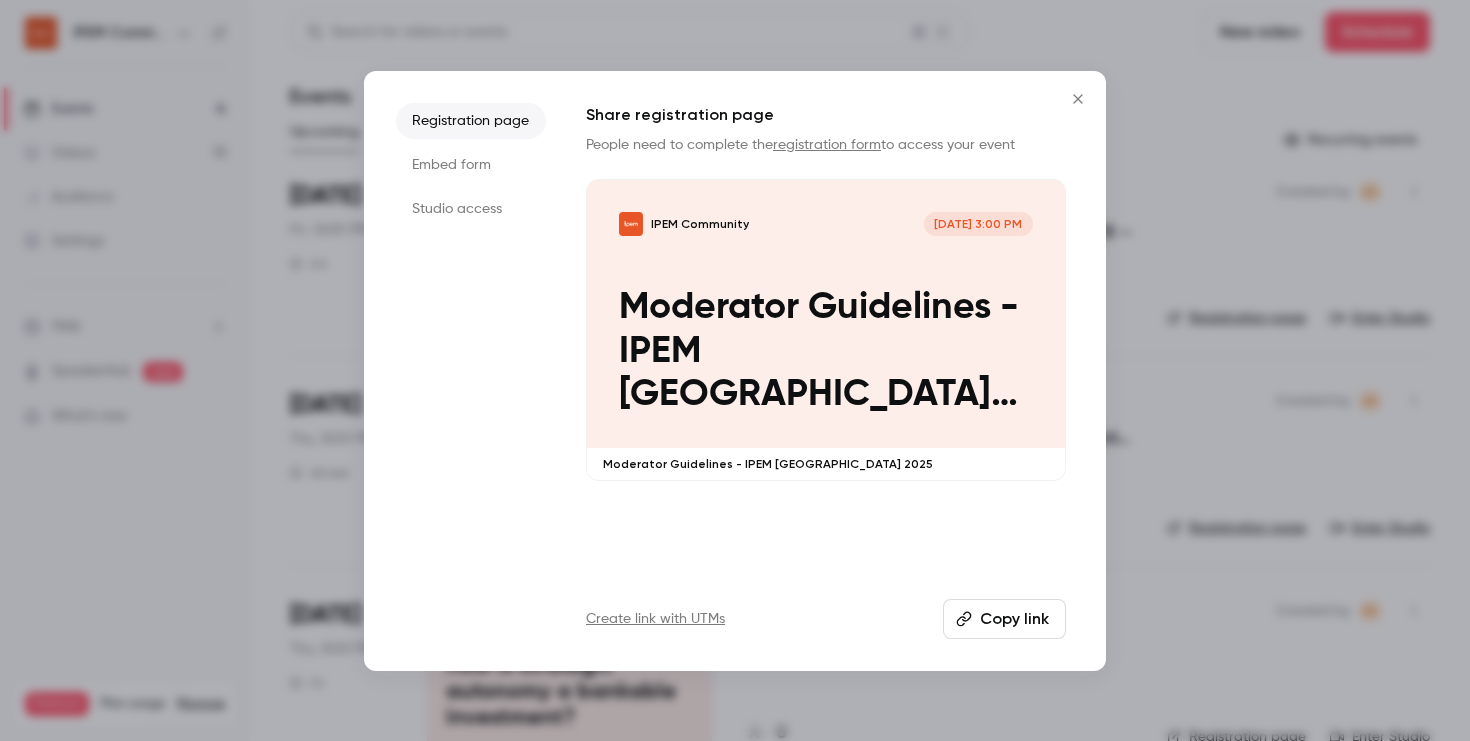 click 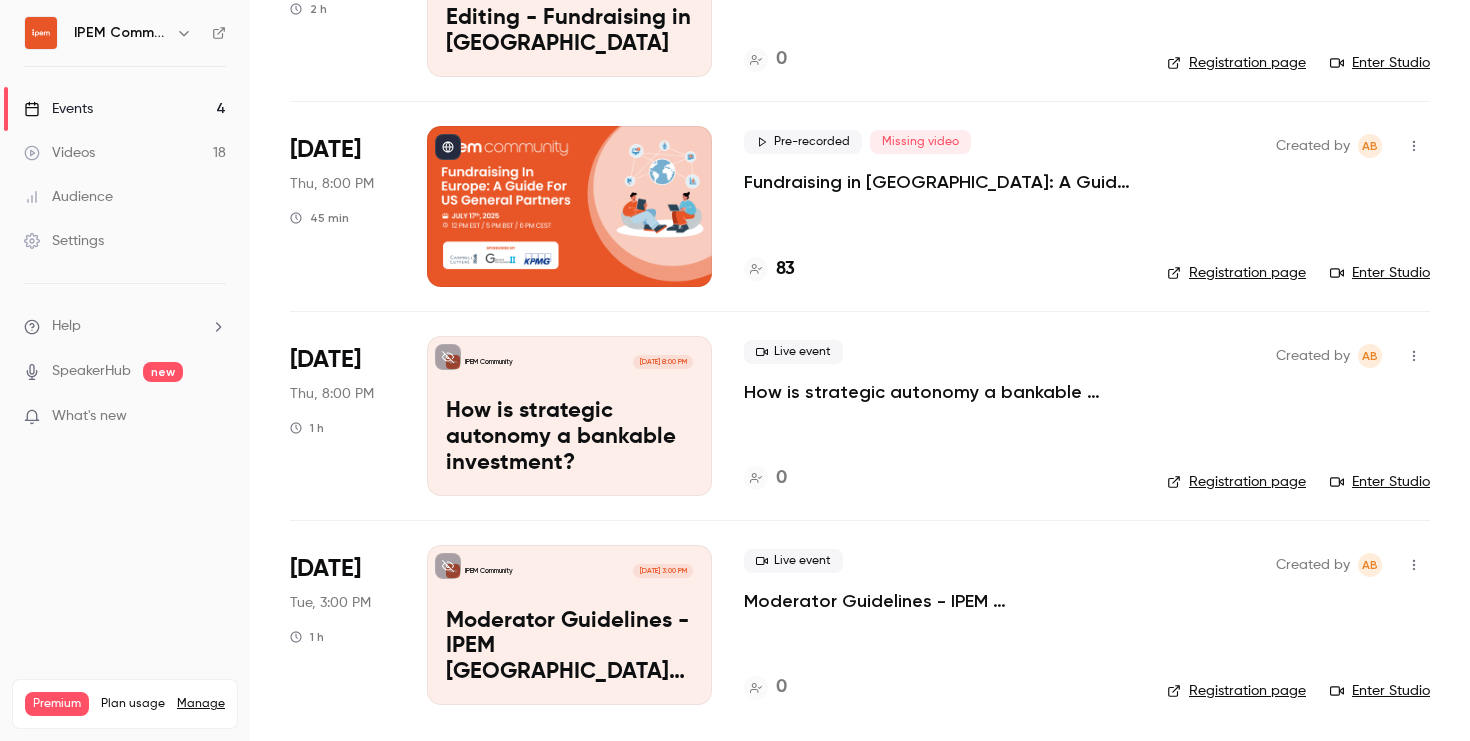 scroll, scrollTop: 0, scrollLeft: 0, axis: both 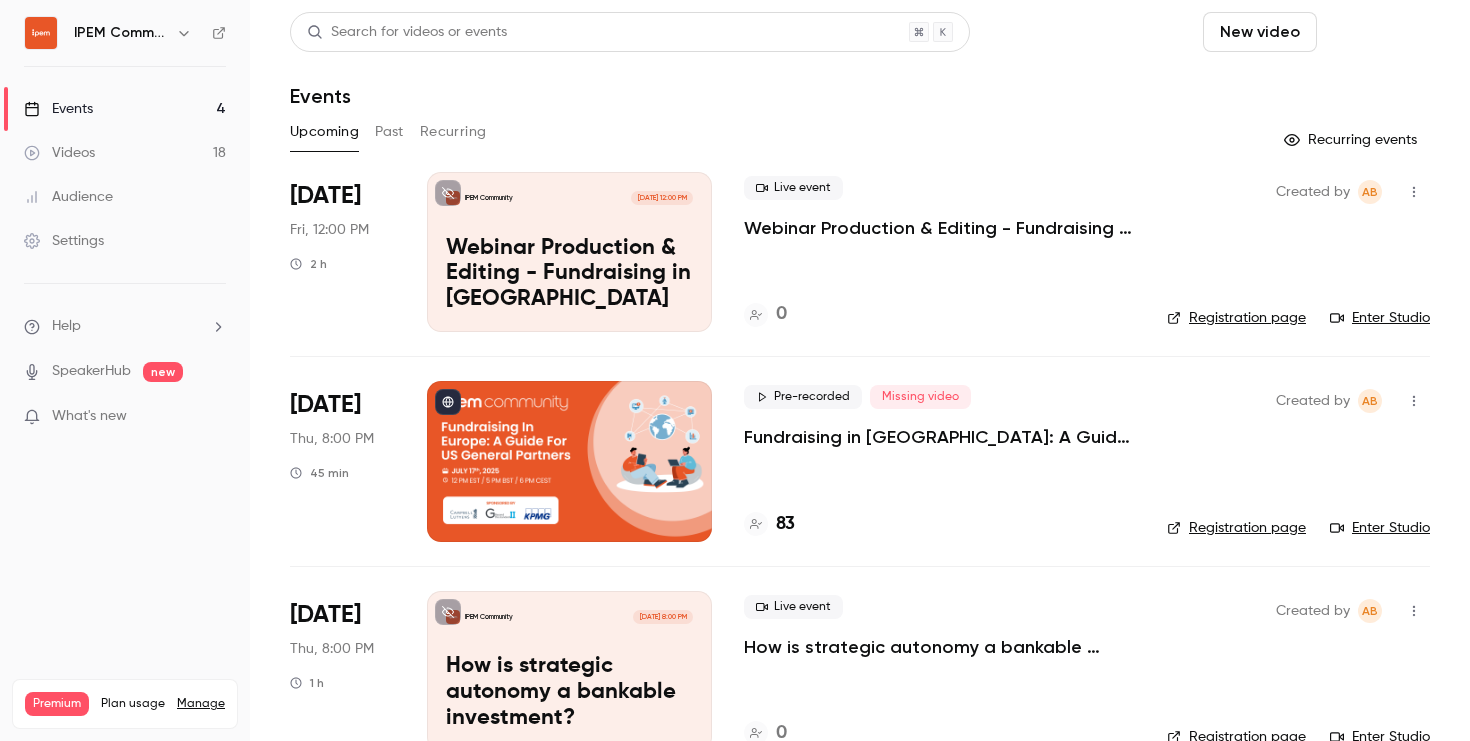 click on "Schedule" at bounding box center (1377, 32) 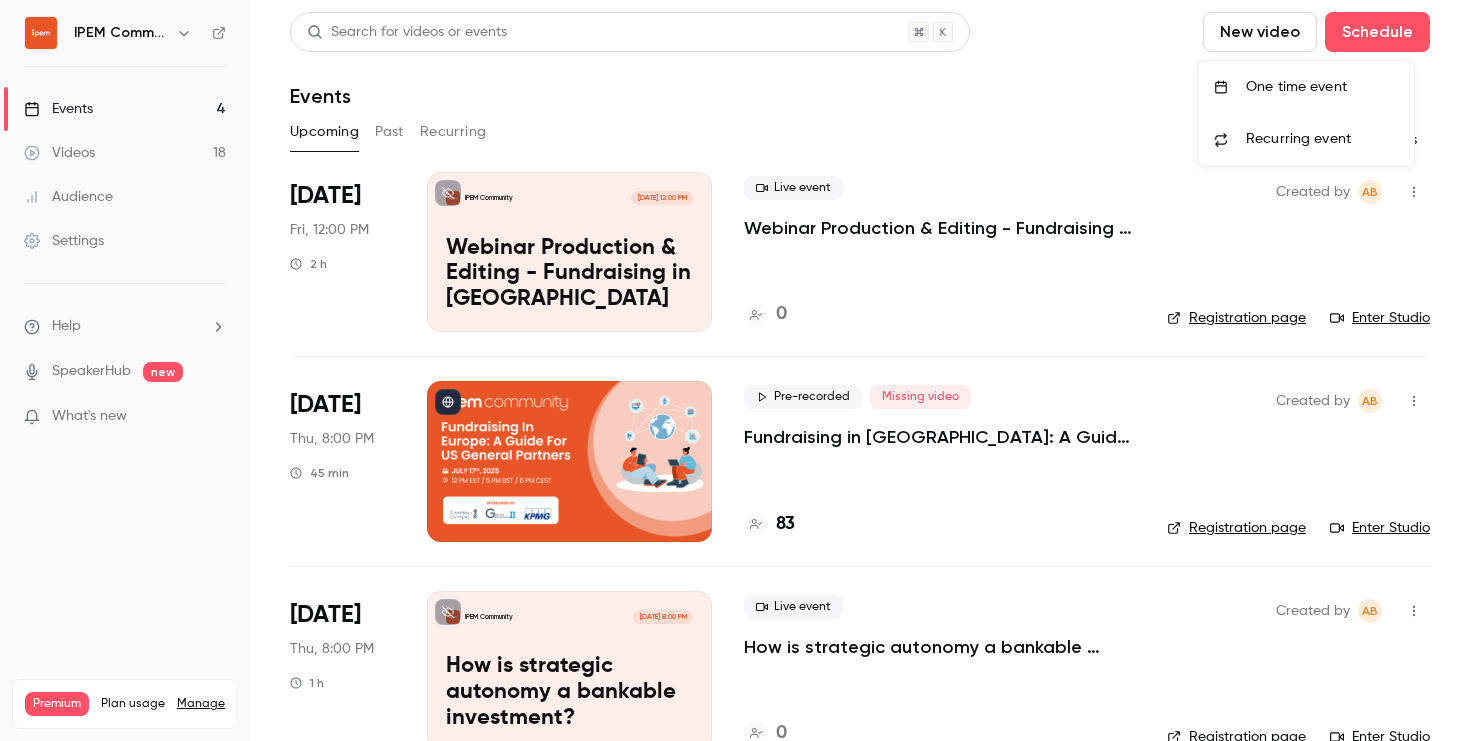 click on "One time event" at bounding box center [1322, 87] 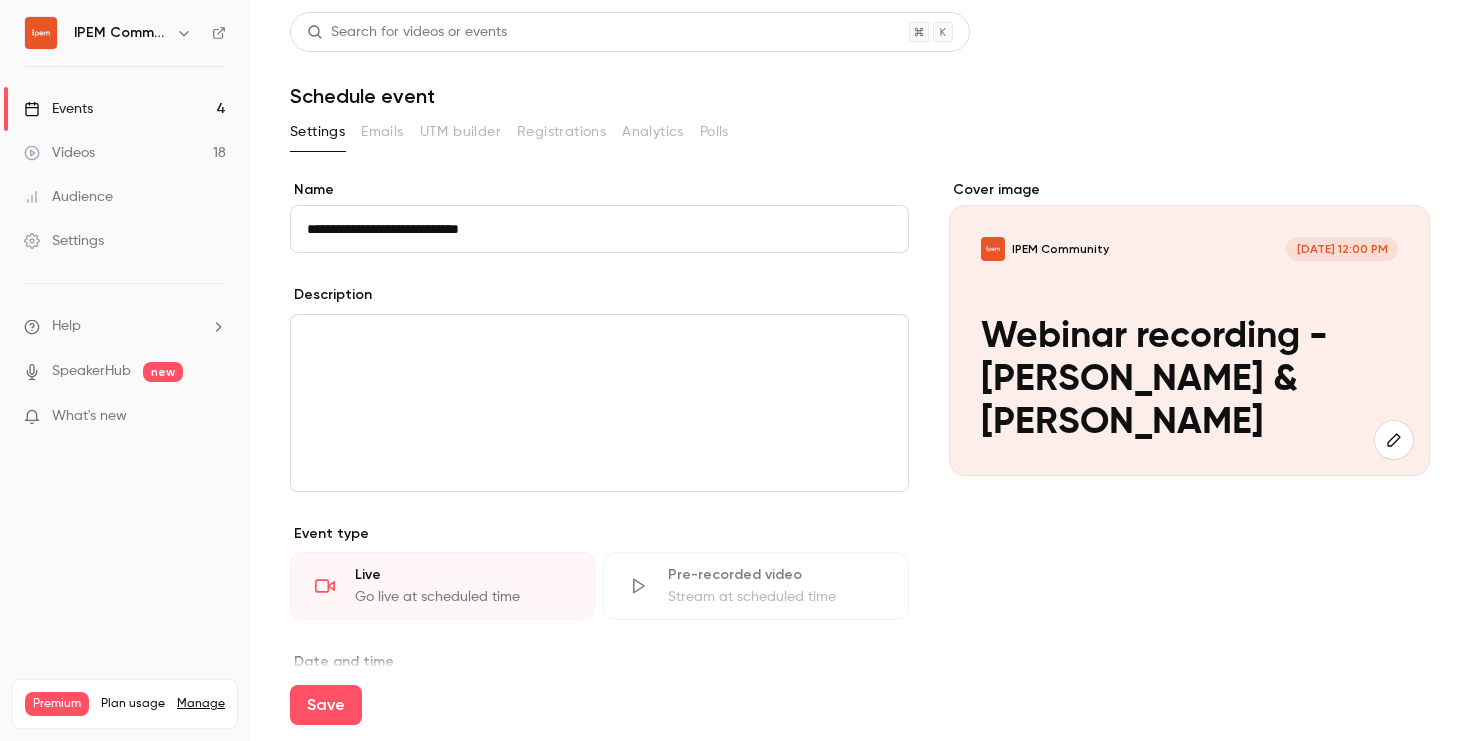 click on "**********" at bounding box center (599, 229) 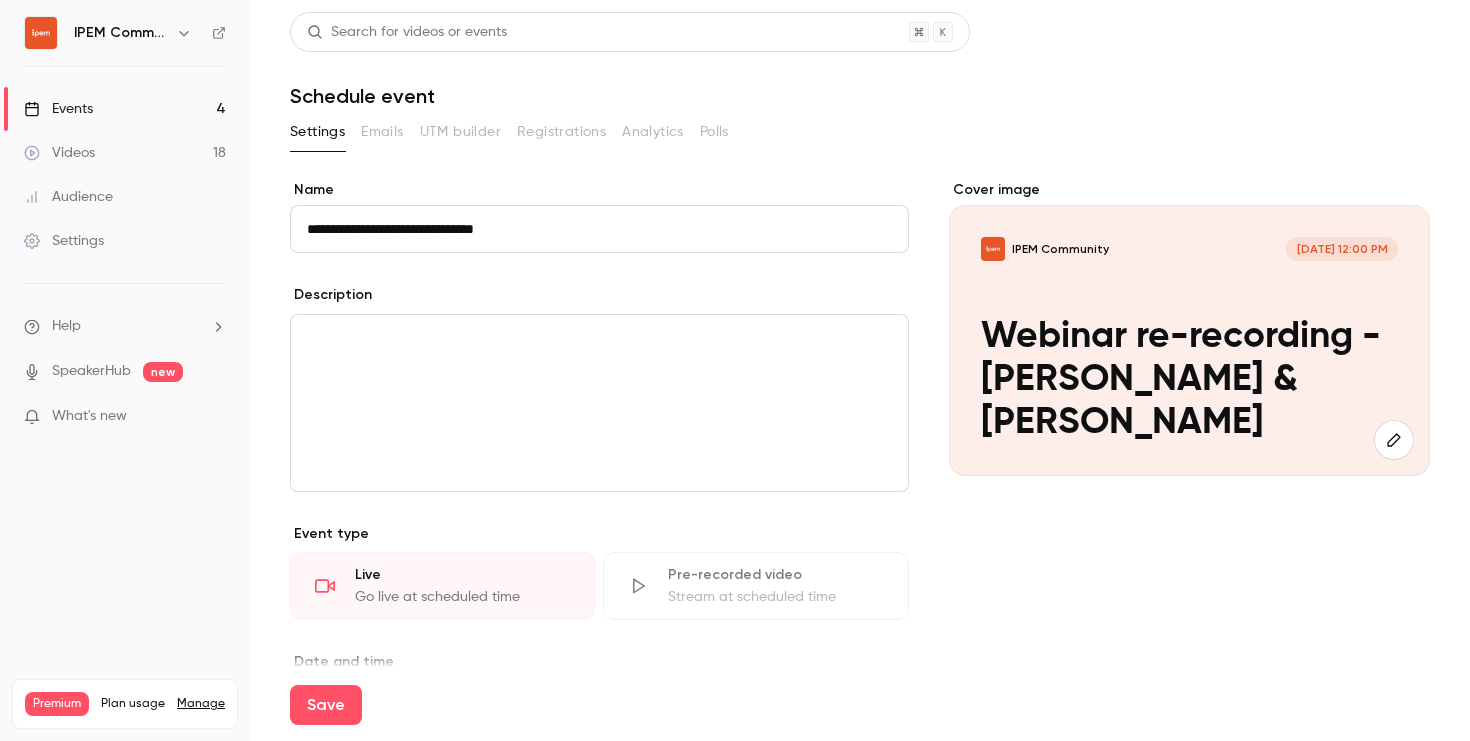 click on "**********" at bounding box center [599, 229] 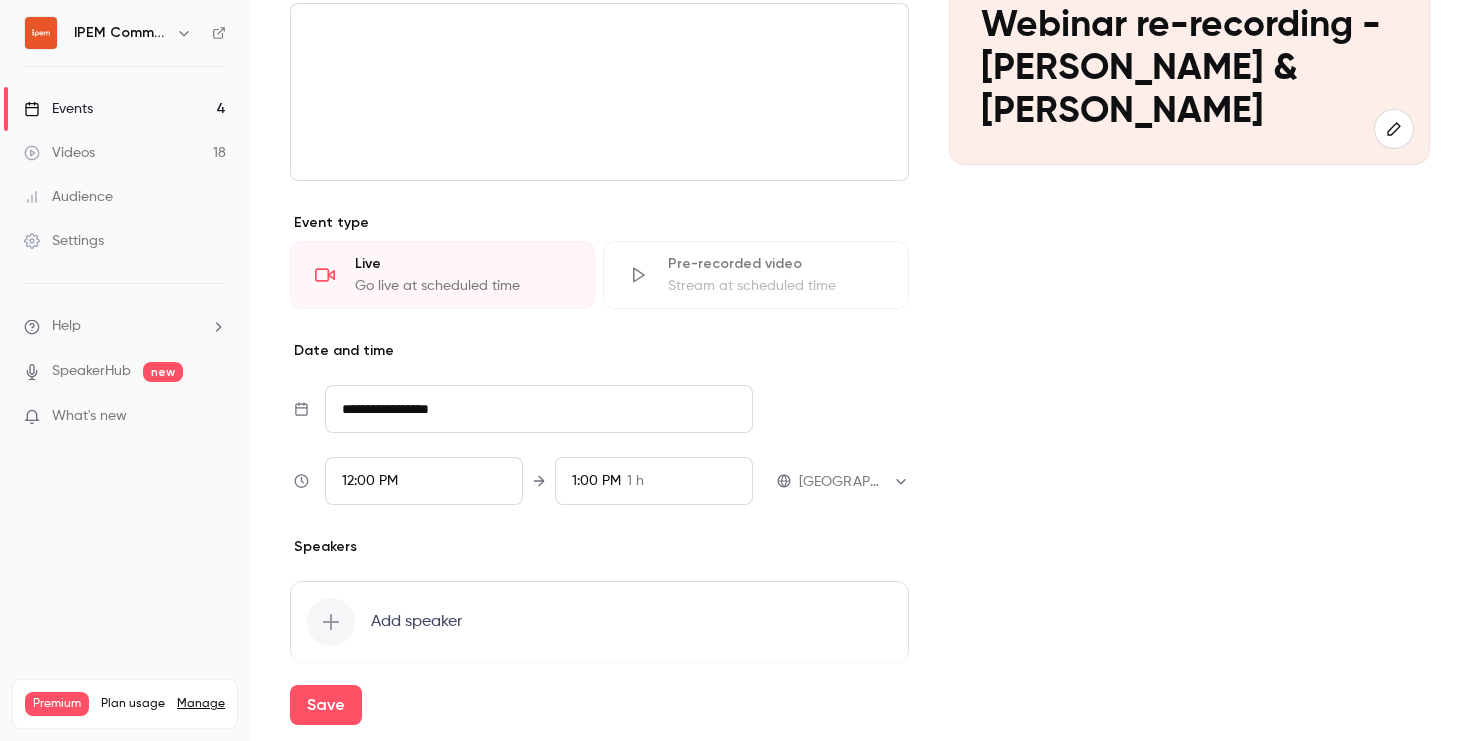 scroll, scrollTop: 320, scrollLeft: 0, axis: vertical 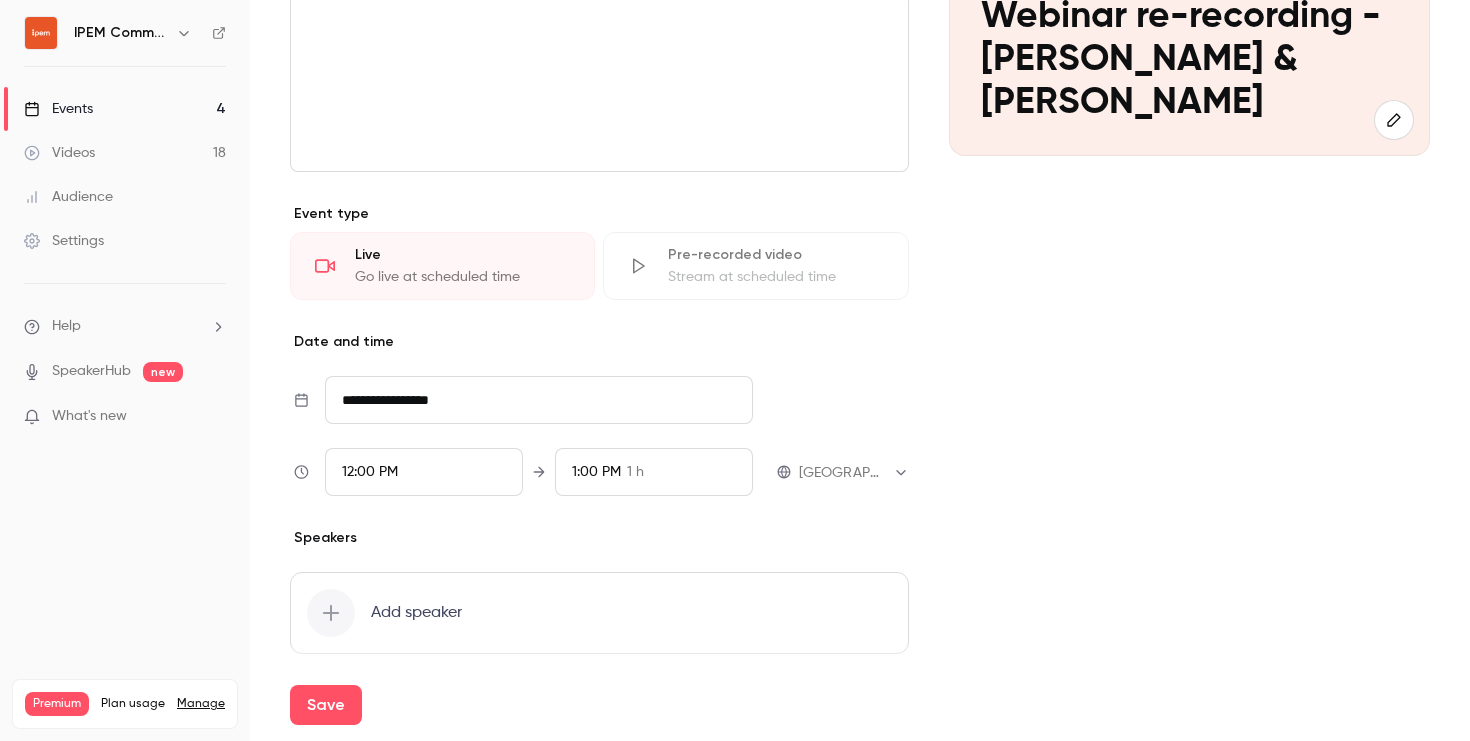 type on "**********" 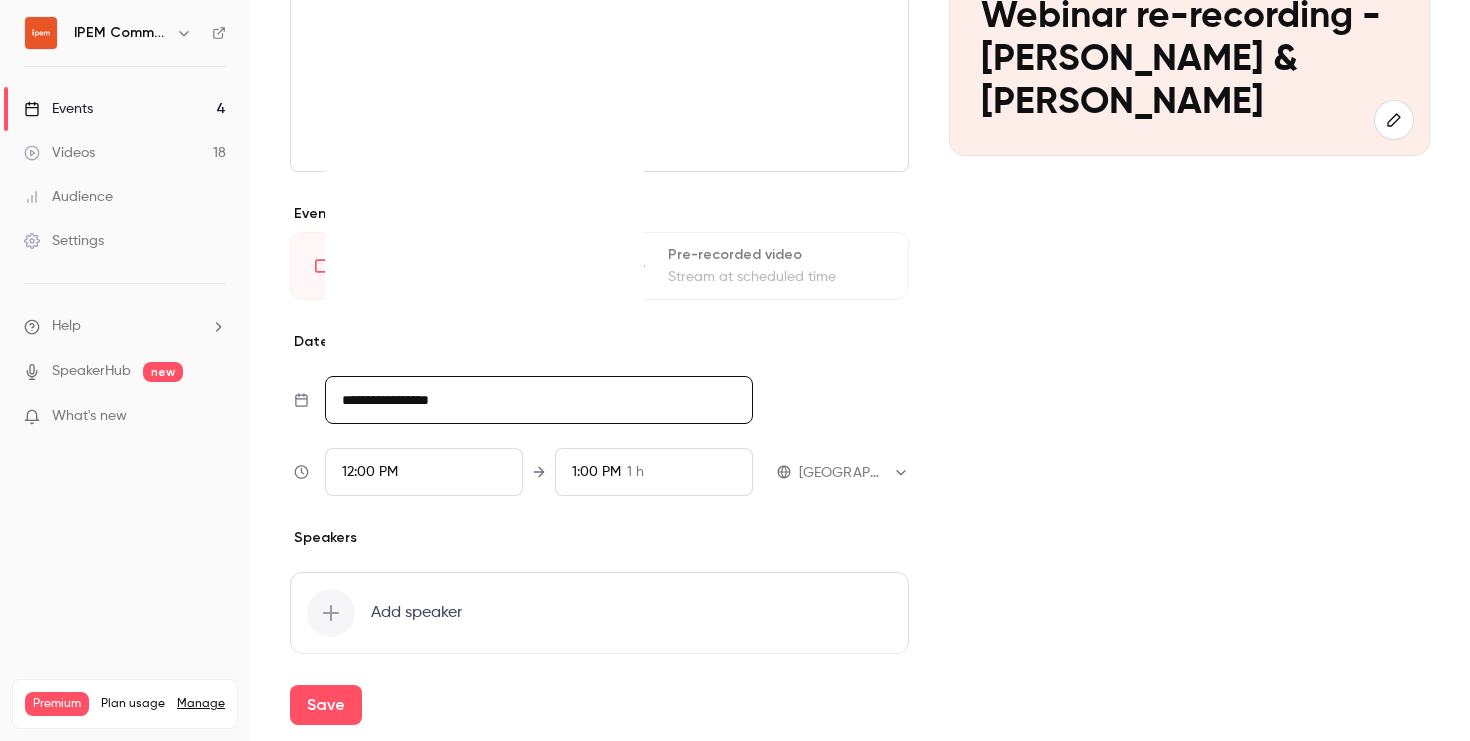 click on "**********" at bounding box center [539, 400] 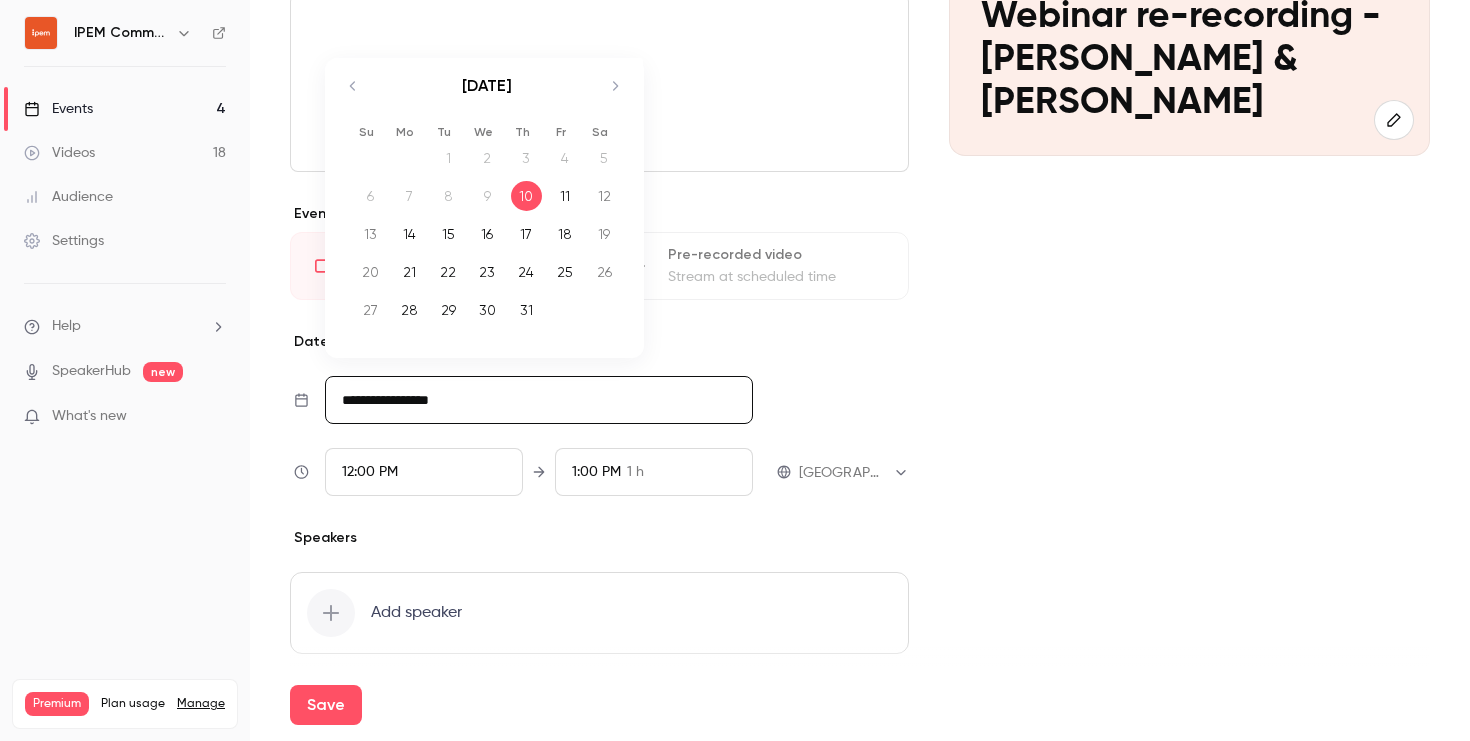 click on "11" at bounding box center (565, 196) 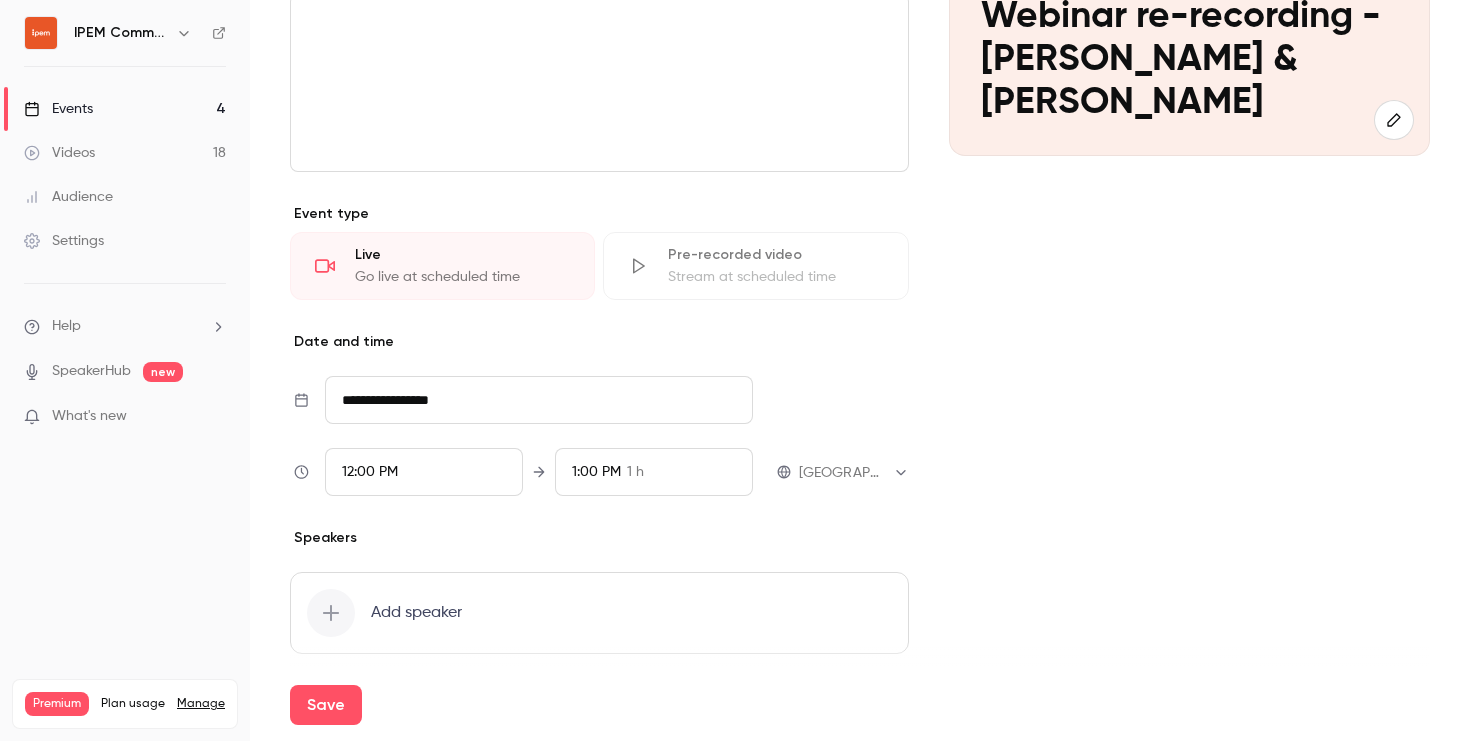 click on "12:00 PM" at bounding box center (370, 472) 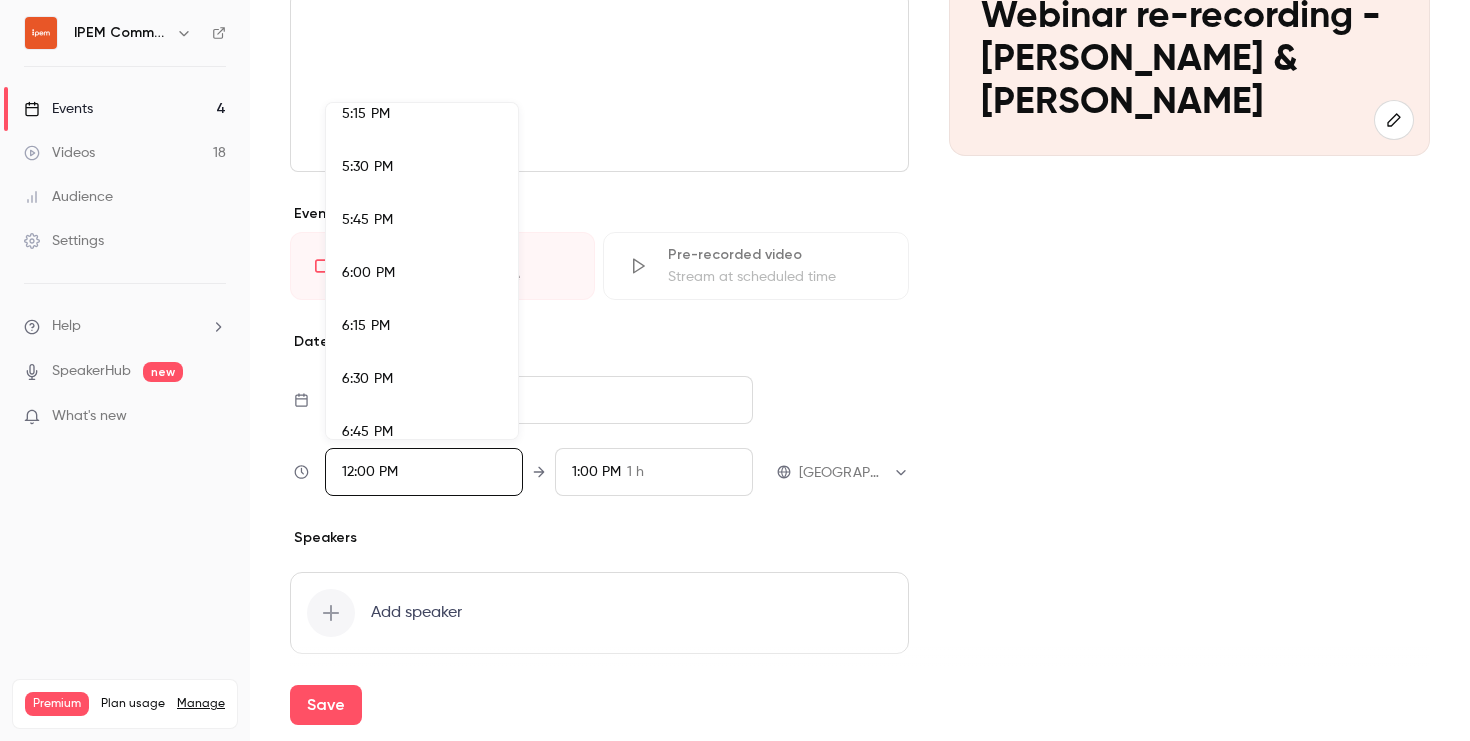 scroll, scrollTop: 3689, scrollLeft: 0, axis: vertical 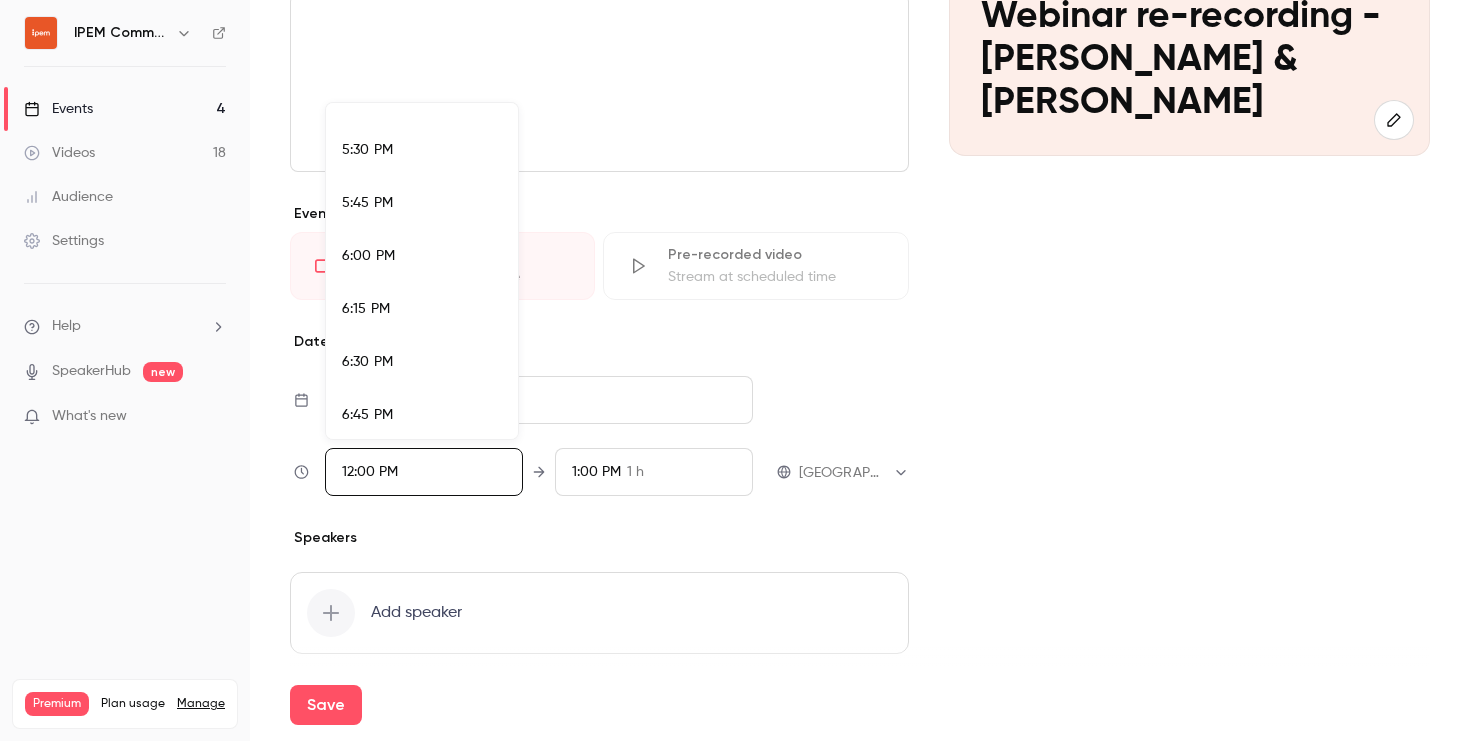 click on "6:30 PM" at bounding box center (422, 362) 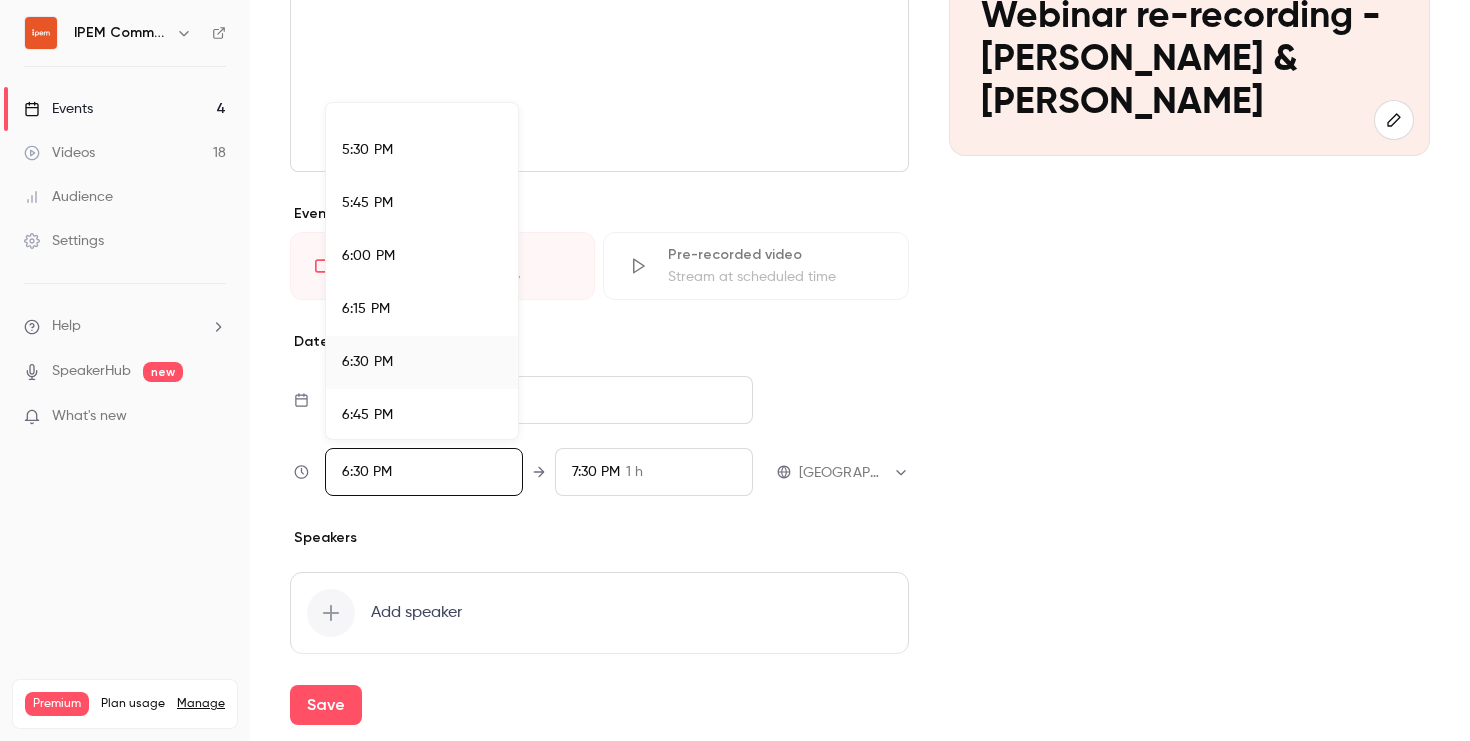 click at bounding box center (735, 370) 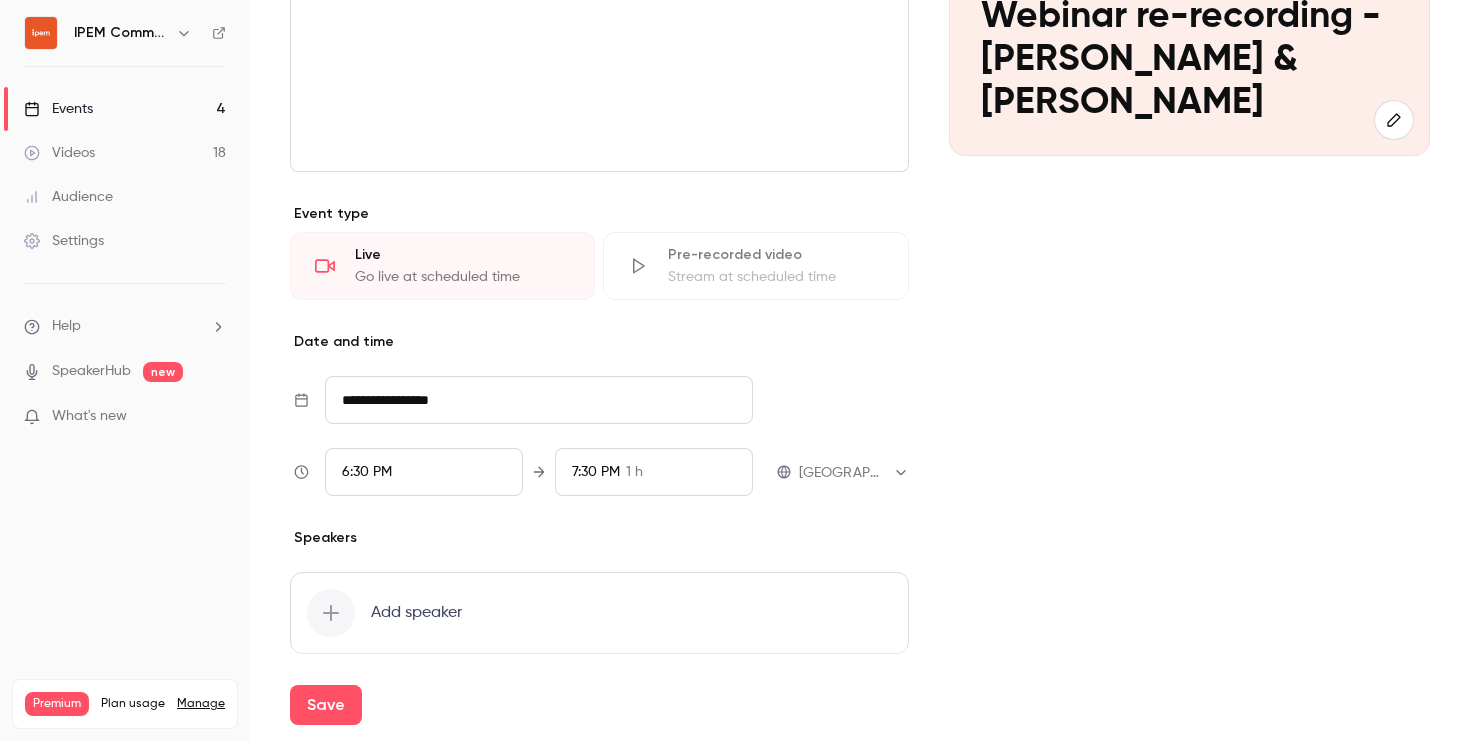 scroll, scrollTop: 2402, scrollLeft: 0, axis: vertical 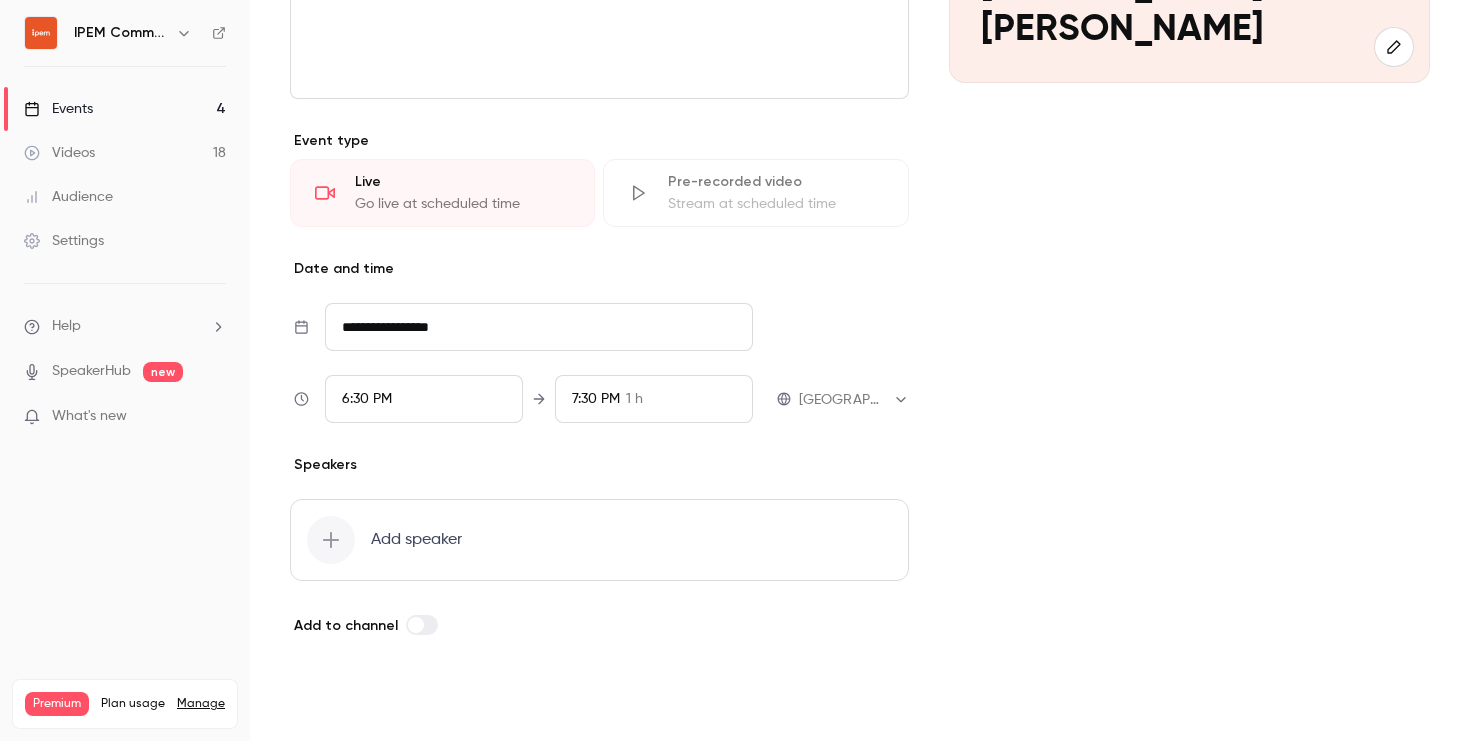 click on "Save" at bounding box center [326, 705] 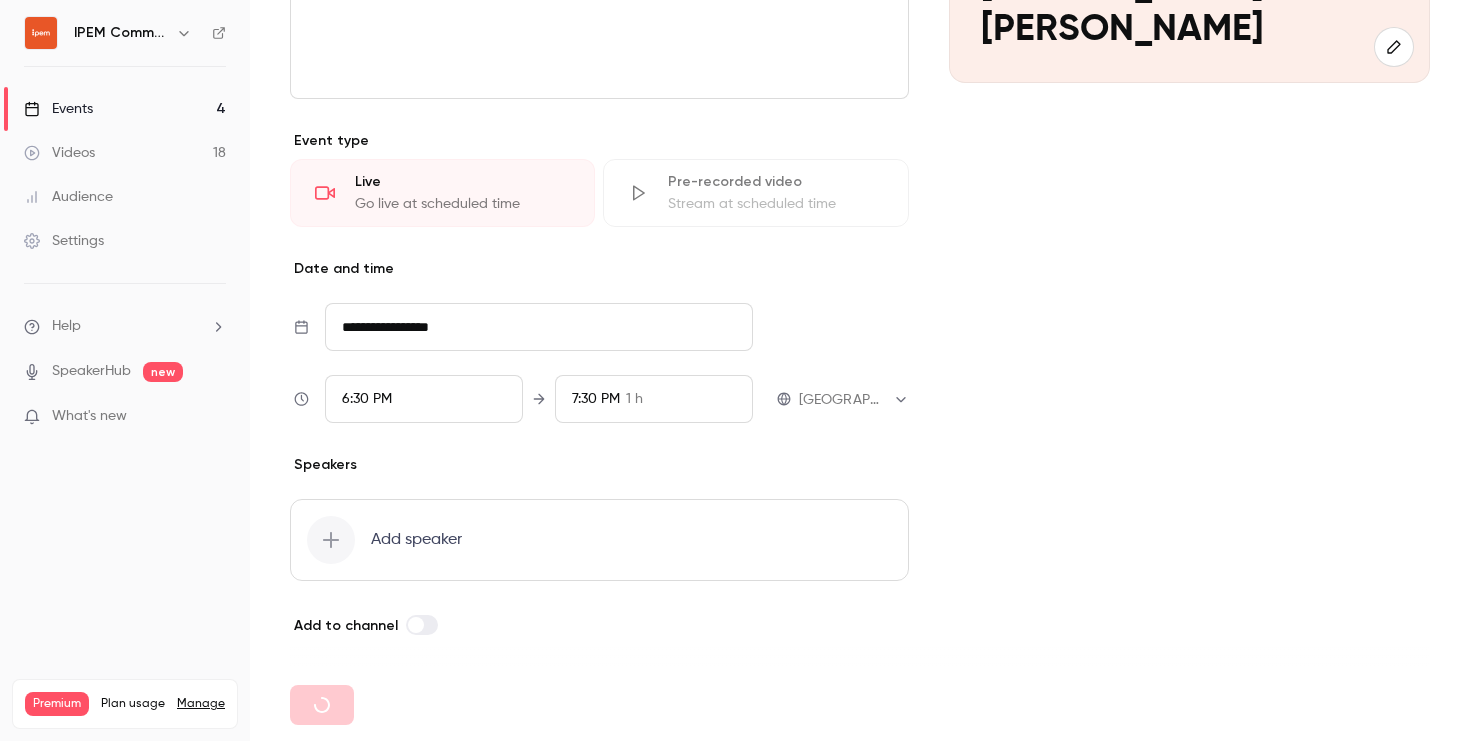 type 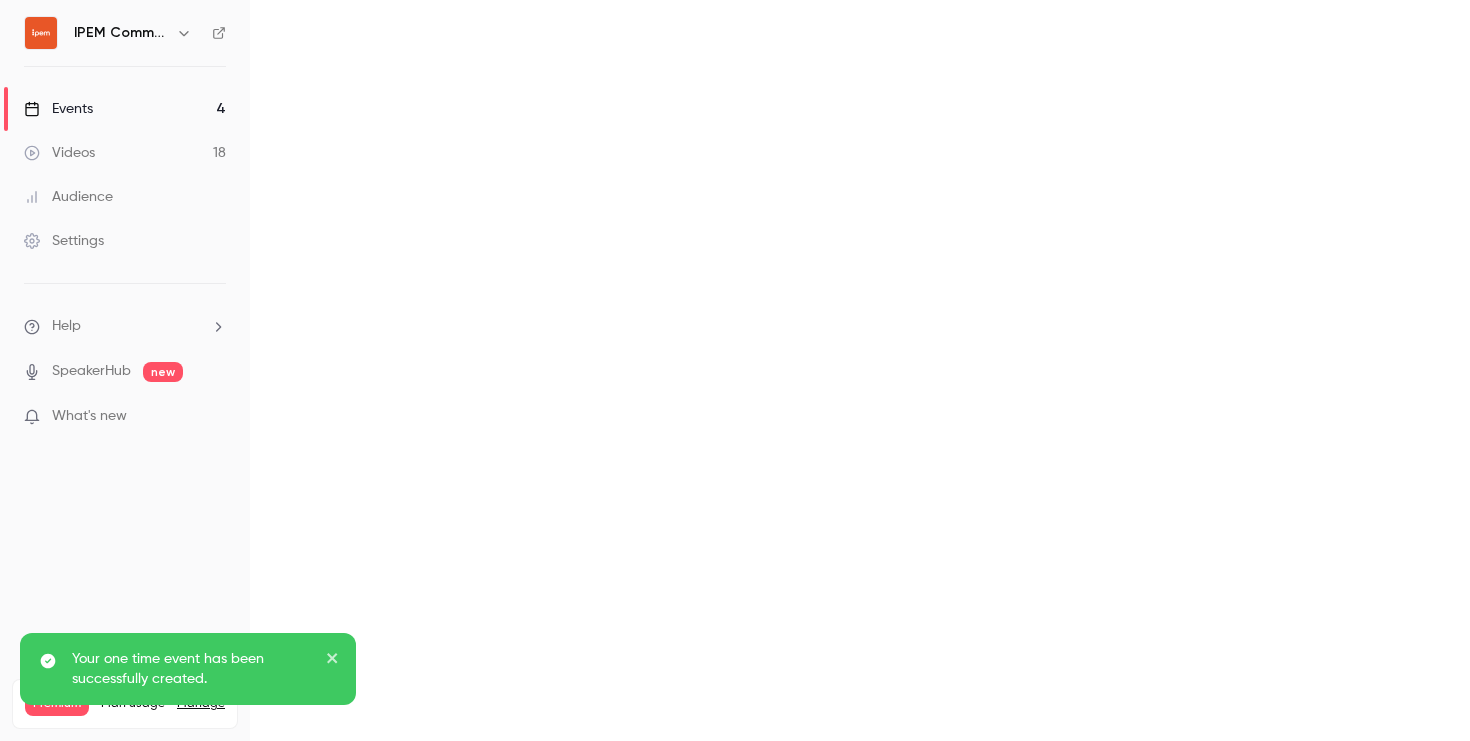 scroll, scrollTop: 0, scrollLeft: 0, axis: both 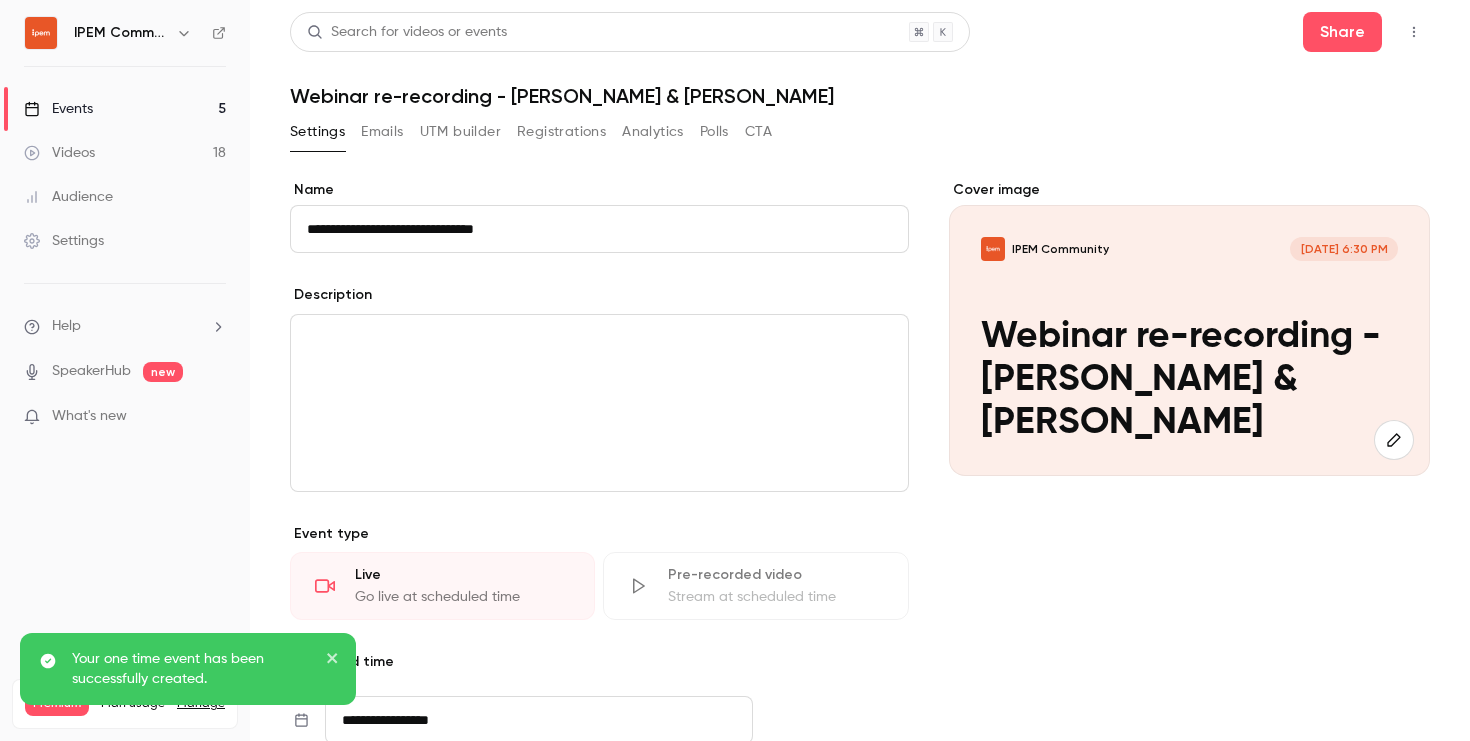 click 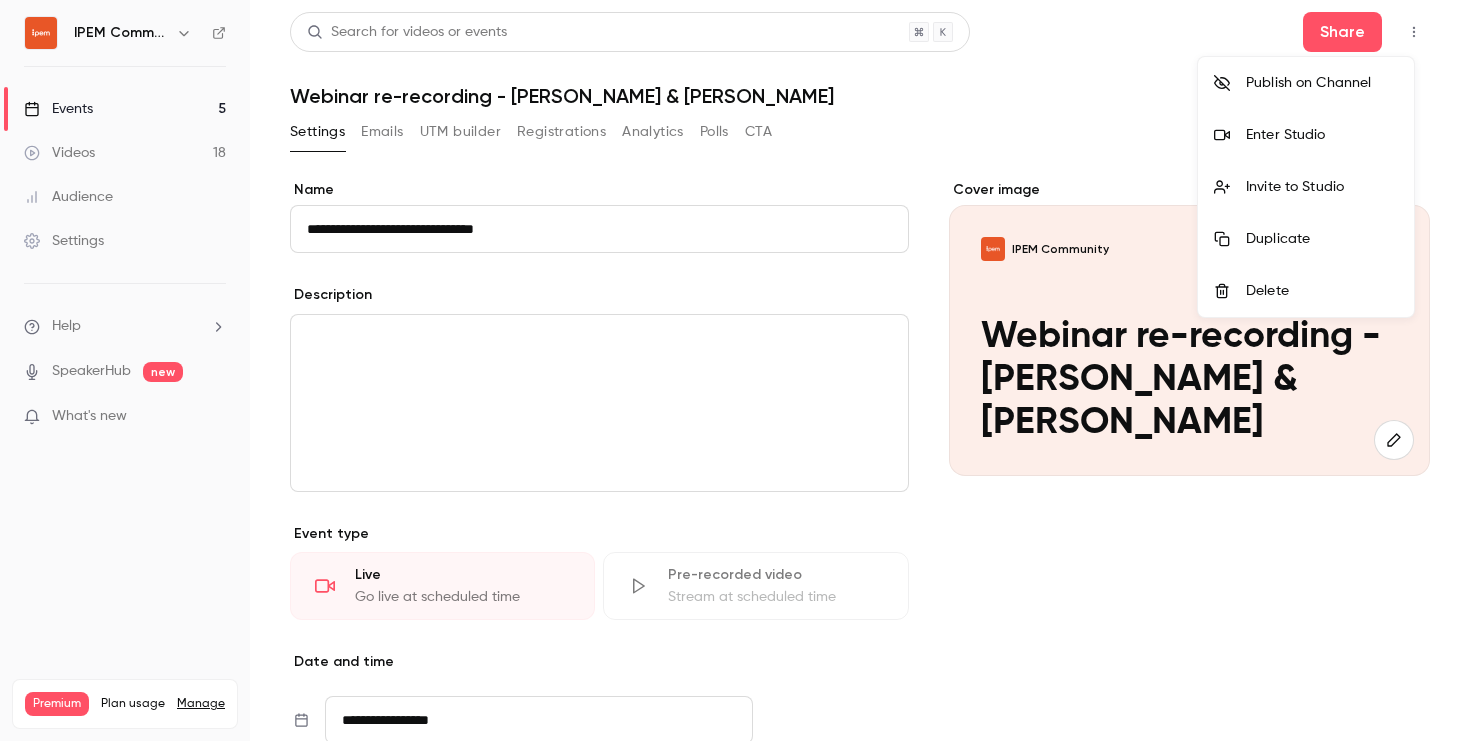 click on "Invite to Studio" at bounding box center (1322, 187) 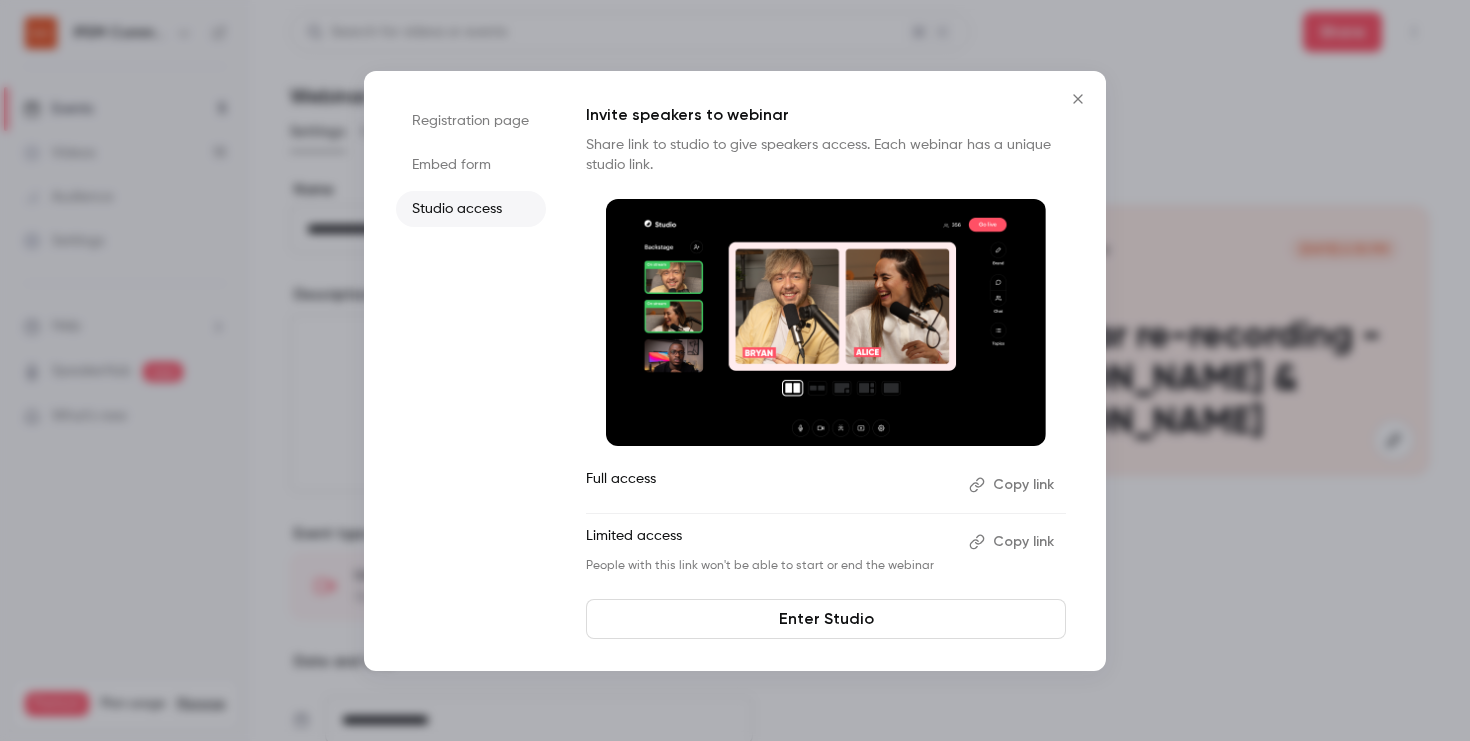 click on "Copy link" at bounding box center (1013, 542) 